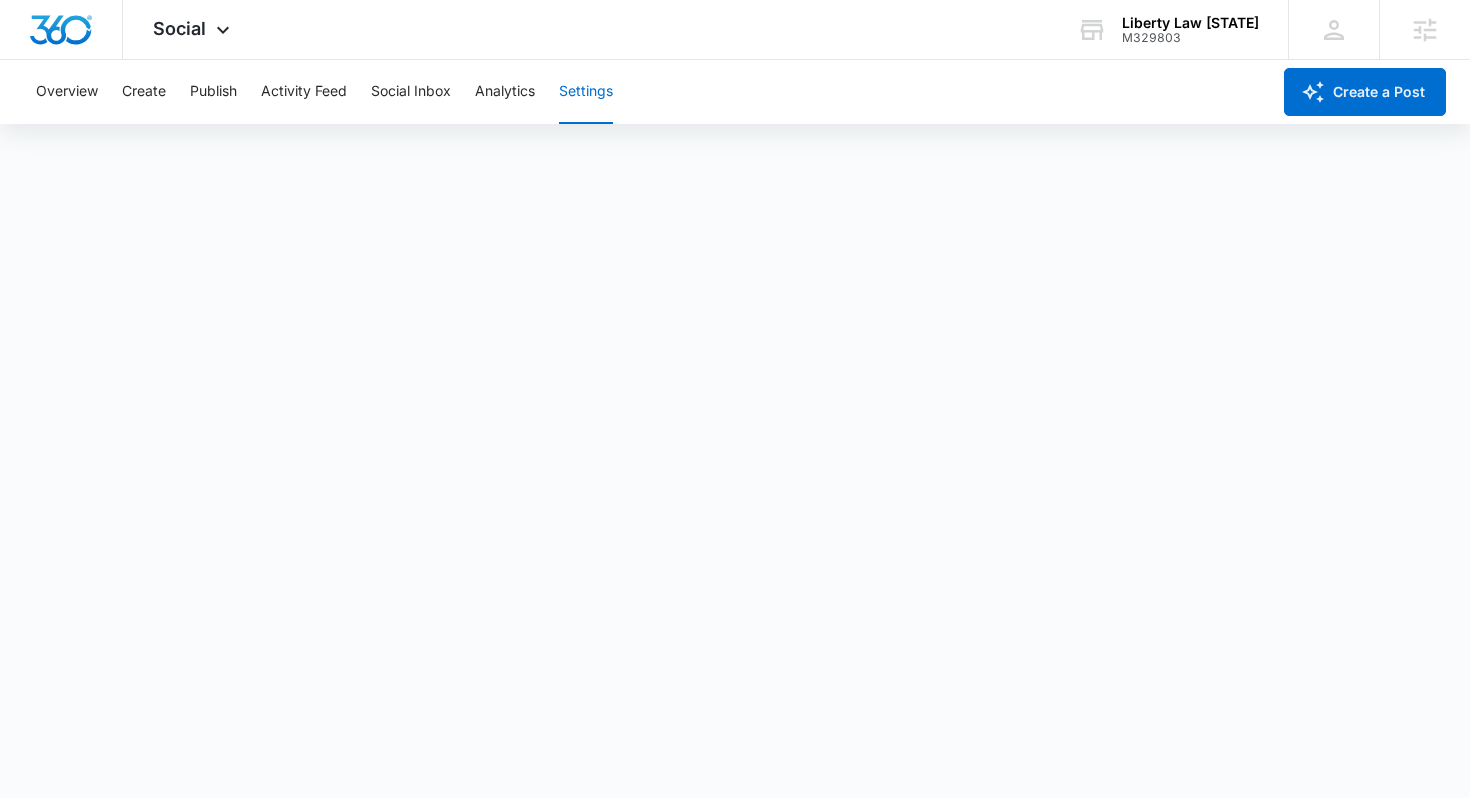 scroll, scrollTop: 0, scrollLeft: 0, axis: both 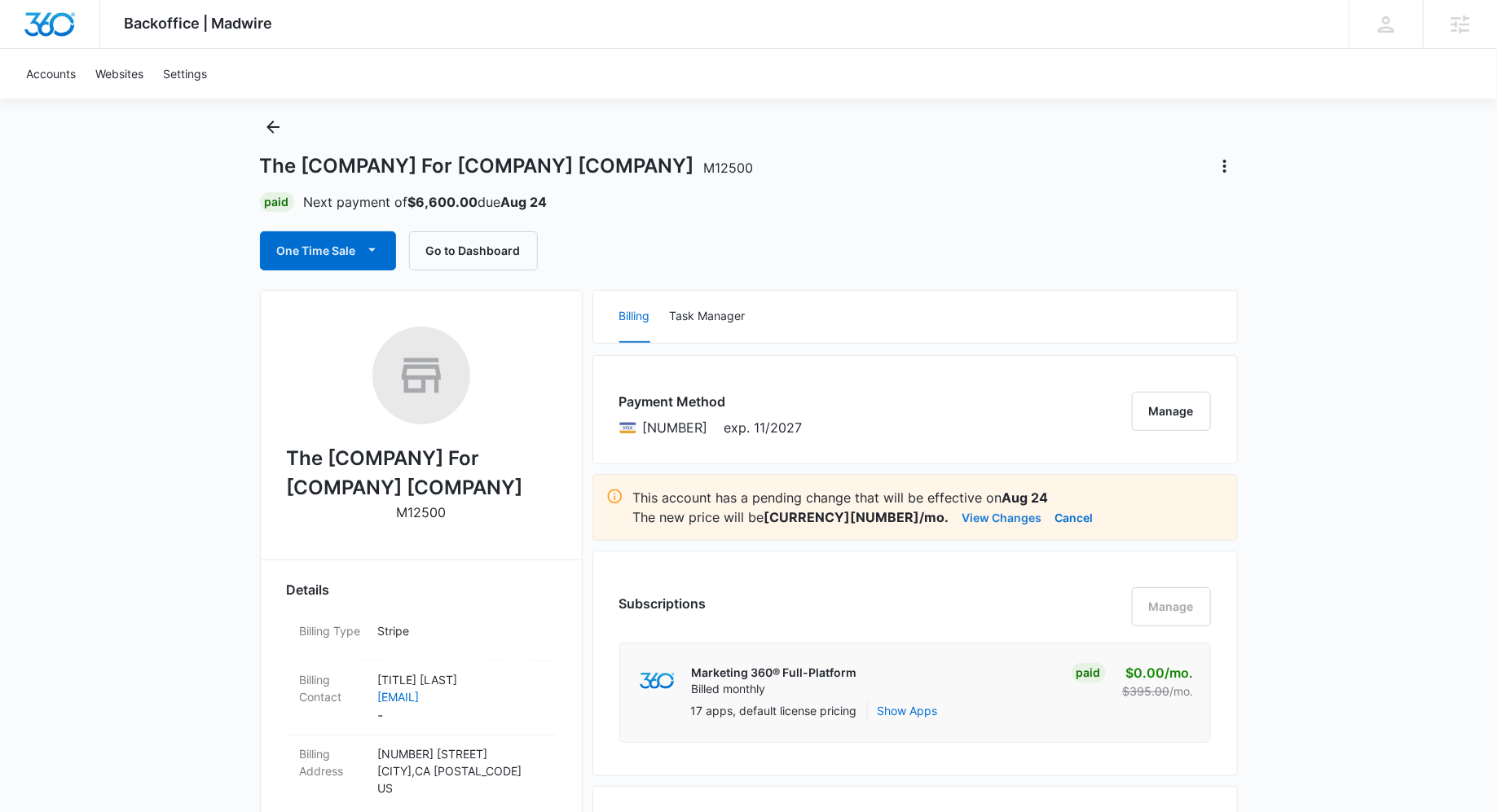 click on "View Changes" at bounding box center (1002, 517) 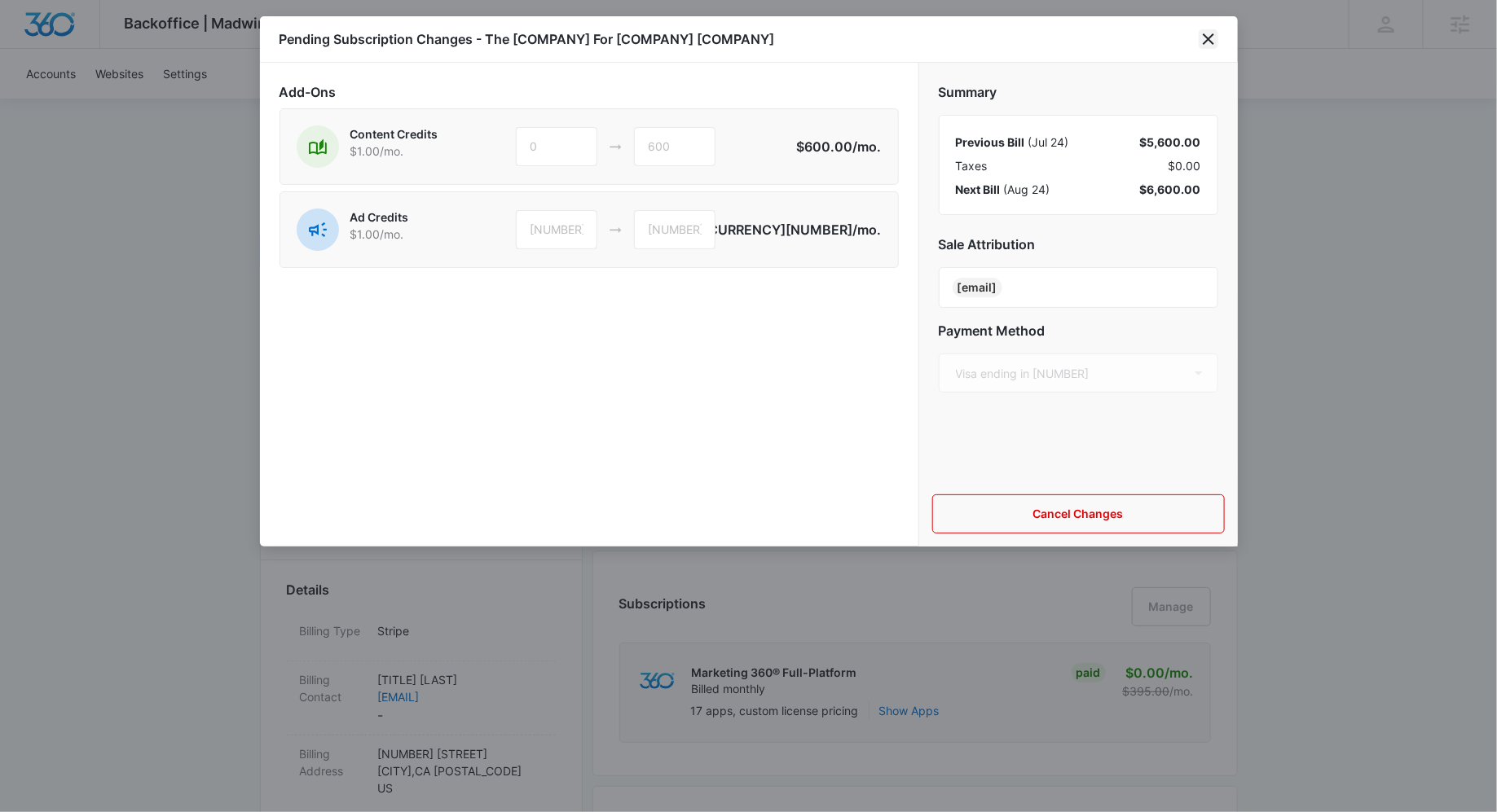 click 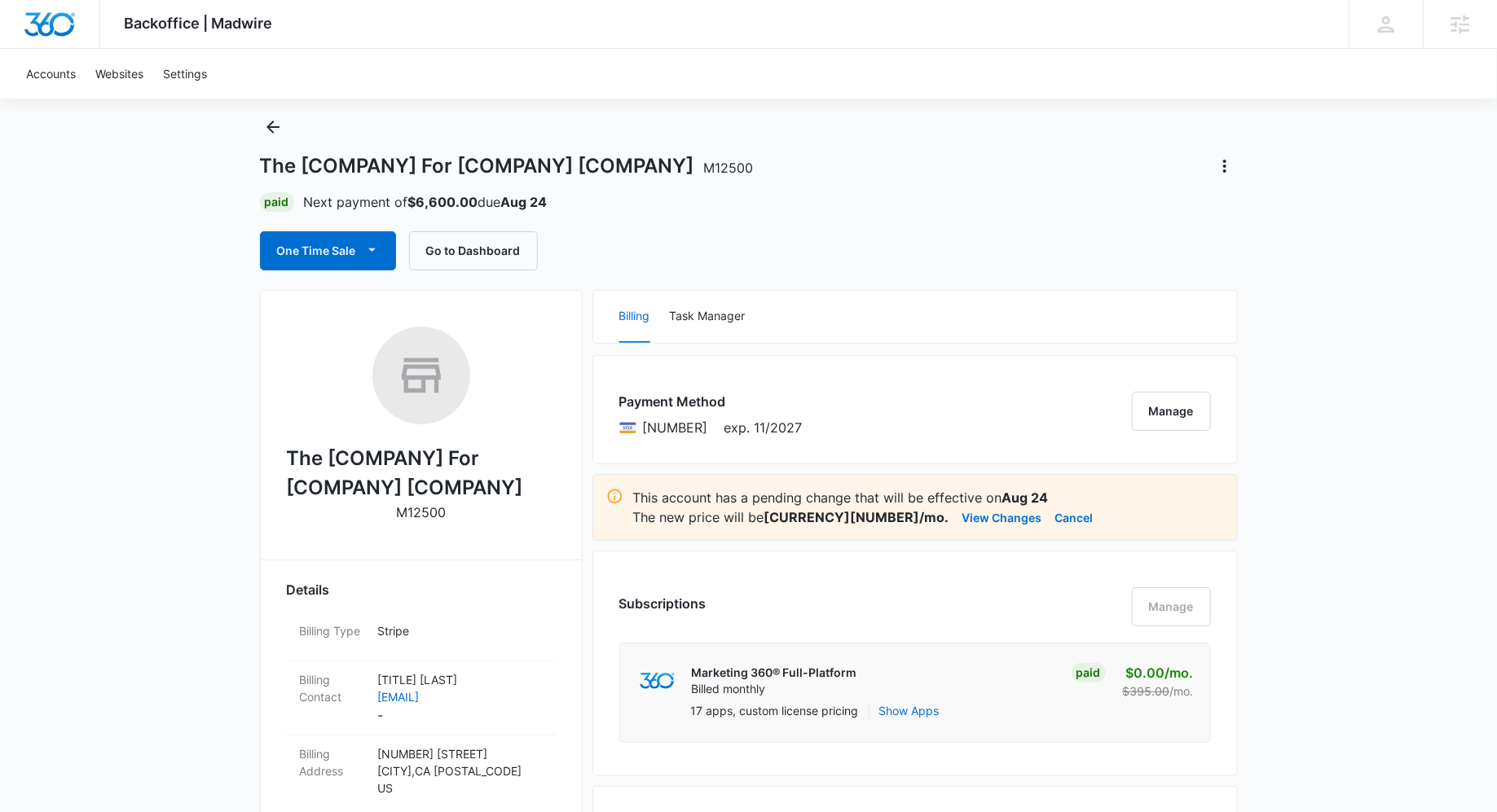 click on "The [COMPANY] For [COMPANY] [COMPANY] [ID] Paid Next payment of [CURRENCY][NUMBER] due Aug 24 One Time Sale Go to Dashboard" at bounding box center (749, 192) 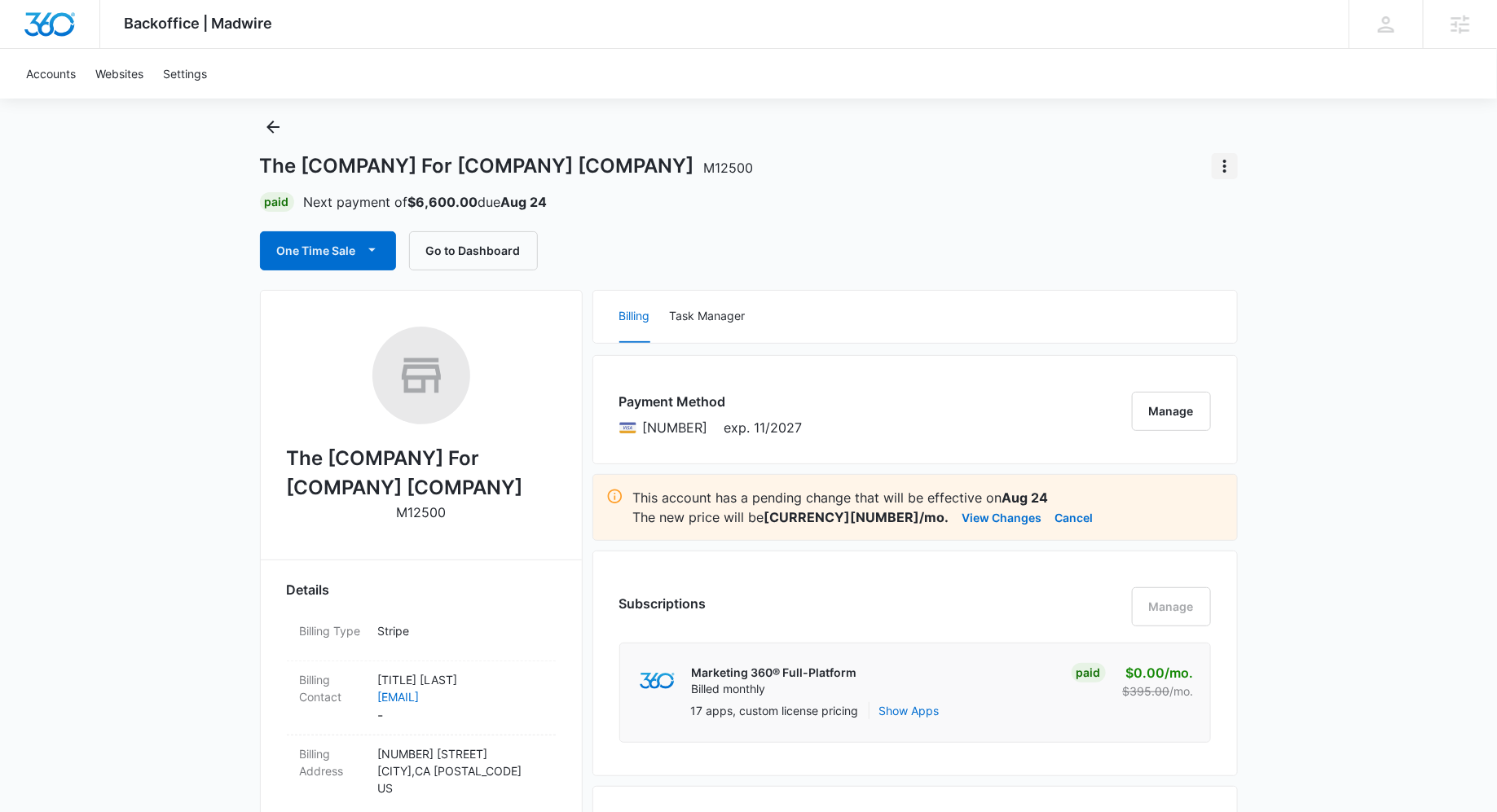 click 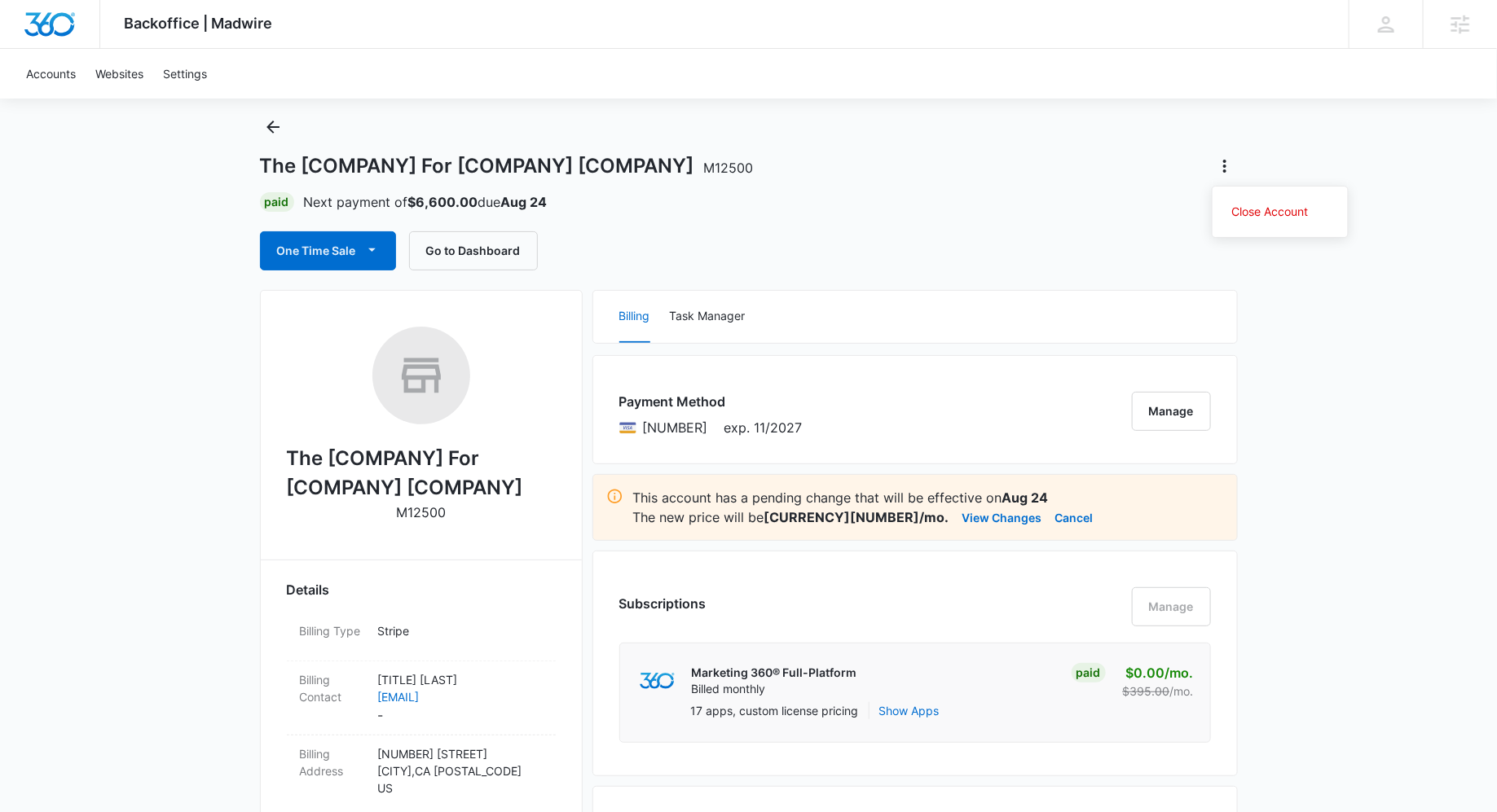 click on "Backoffice | [COMPANY] Apps Settings [FIRST] [LAST] [EMAIL] My Profile Notifications Support Logout Terms & Conditions   •   Privacy Policy Agencies Accounts Websites Settings The [COMPANY] For [COMPANY] [COMPANY] [ID] Close Account Paid Next payment of [CURRENCY][NUMBER] due Aug 24 One Time Sale Go to Dashboard The [COMPANY] For [COMPANY] [COMPANY] [ID] Details Billing Type Stripe Billing Contact [TITLE] [LAST] [EMAIL] - Billing Address [NUMBER] [STREET] [CITY] , [STATE]   [POSTAL_CODE] US Local Time [TIME]   ( [TIMEZONE] ) Industry Default (DO NOT EDIT) Lifetime Jan 15, 2020   ( [YEARS] ) Last Active - Lead Source - Partner - Stripe ID [ID] Collection Method Charge Automatically Team Members [FIRST] [LAST] Success Manager [EMAIL] [FIRST] [LAST] Marketing Consultant [EMAIL] [FIRST] [LAST] Success Manager [EMAIL] [FIRST] [LAST] Ad Specialist [EMAIL] Billing Task Manager Payment Method [NUMBER] Manage" at bounding box center [748, 1122] 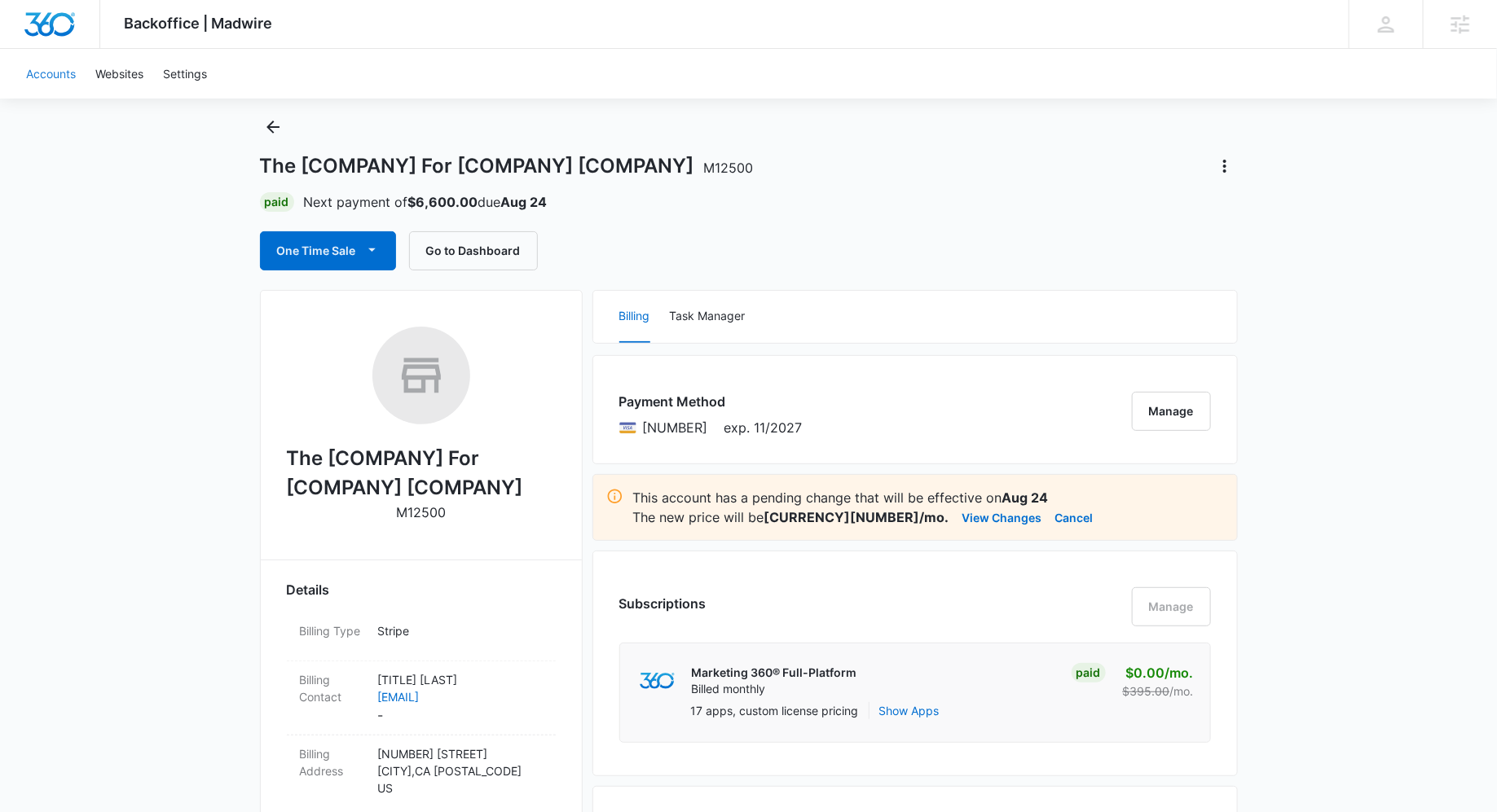 click on "Accounts" at bounding box center (51, 73) 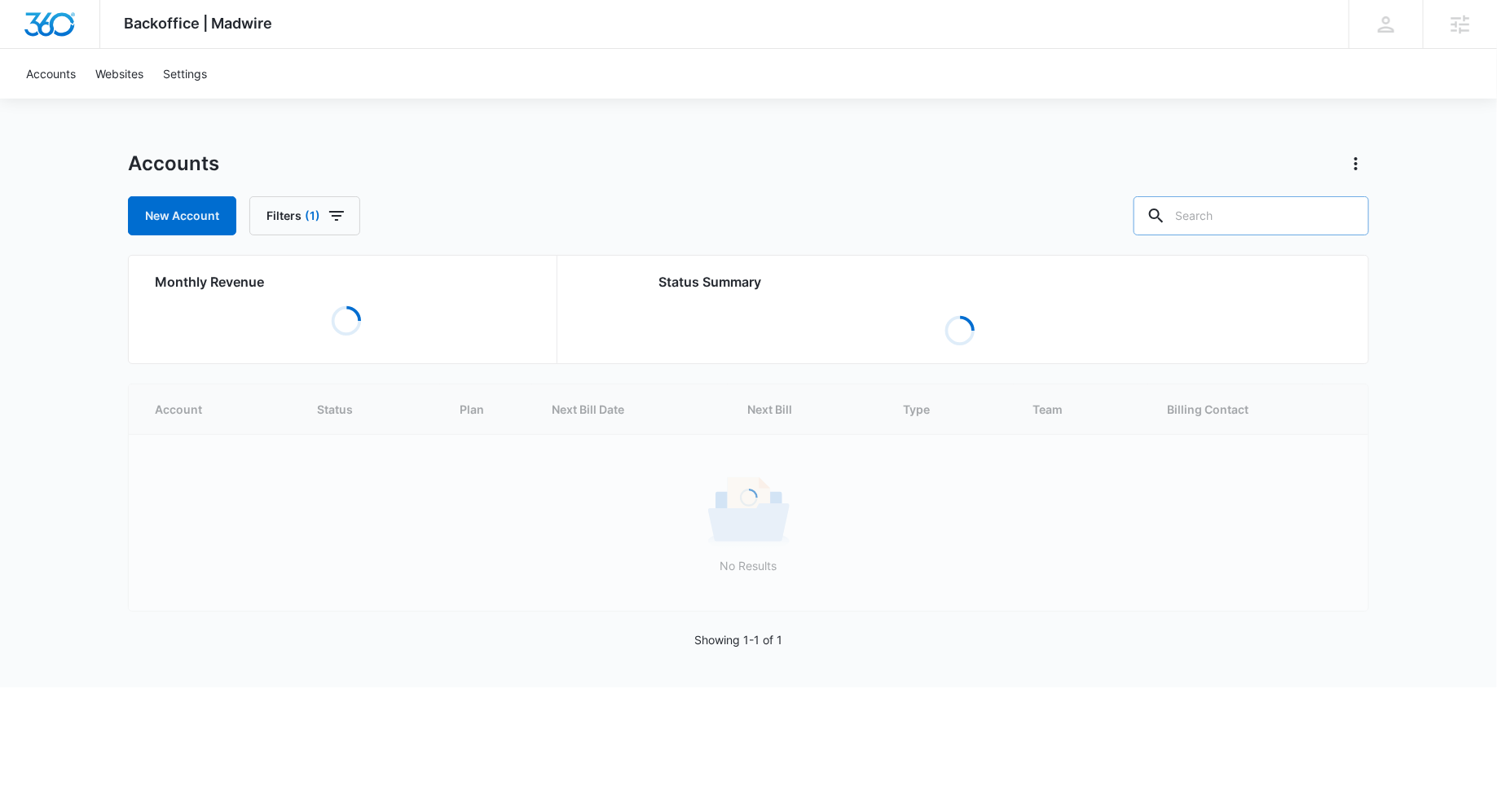 click at bounding box center (1251, 216) 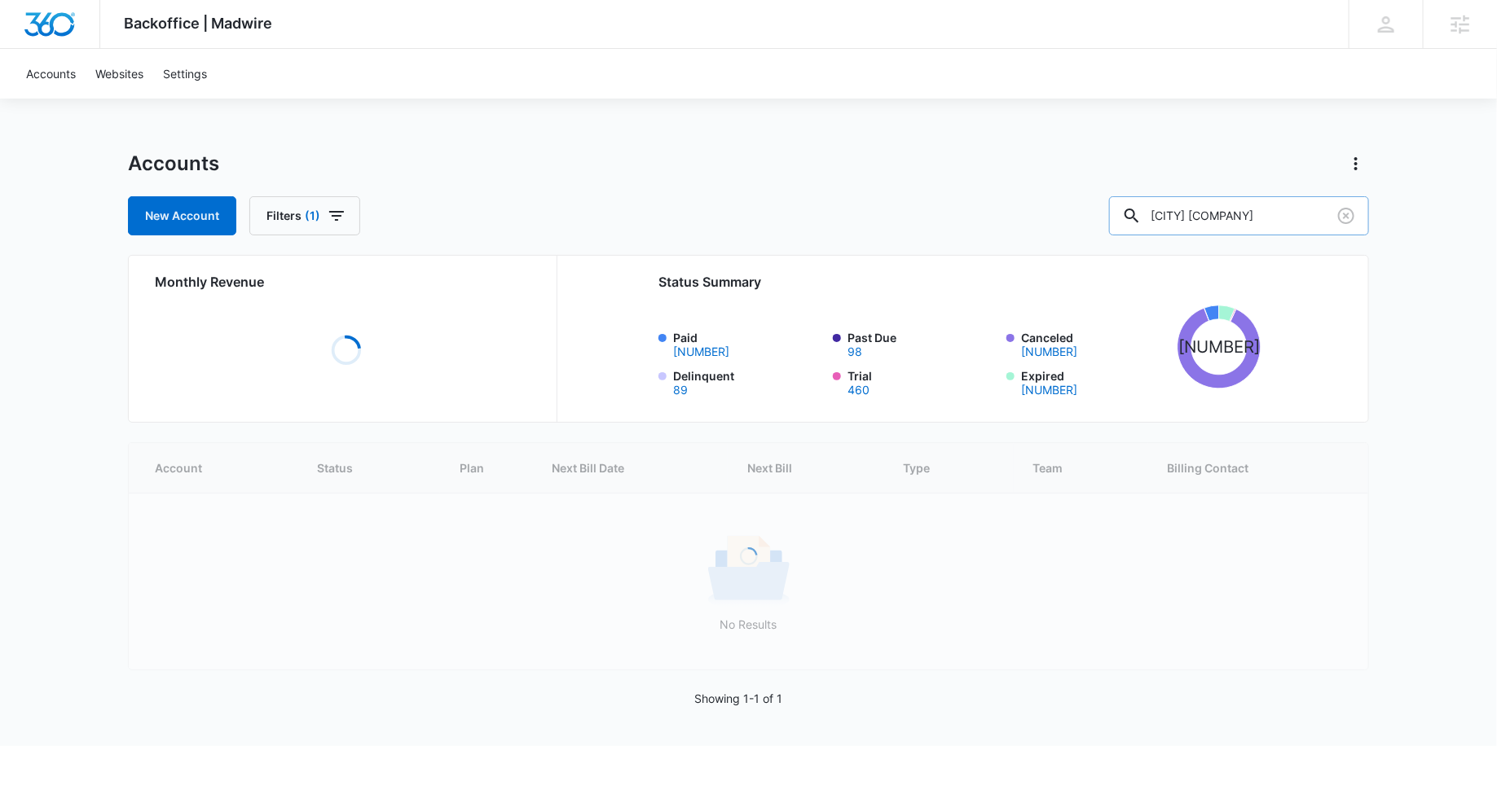 type on "[CITY] [COMPANY]" 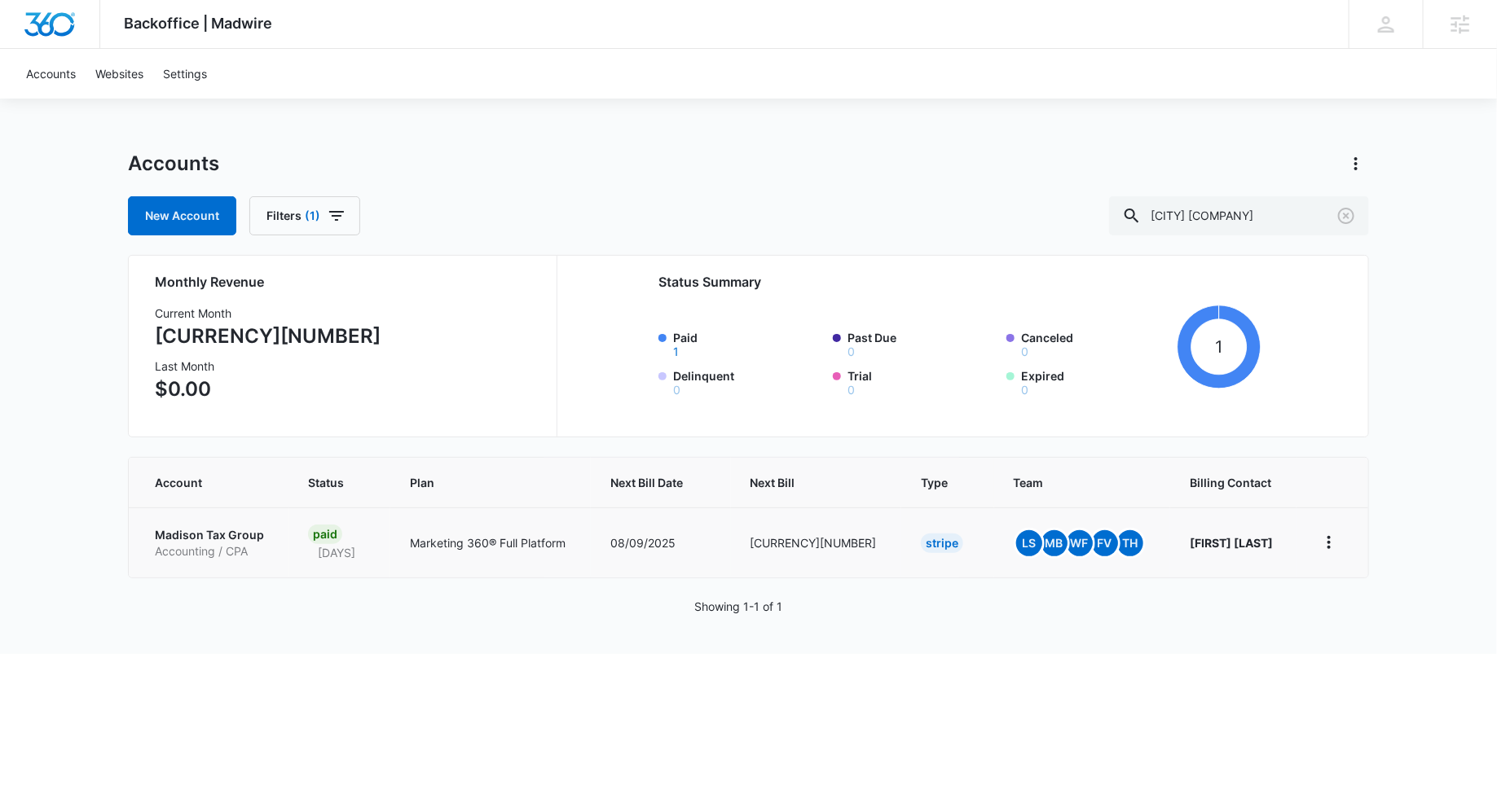 click on "Madison Tax Group" at bounding box center (212, 535) 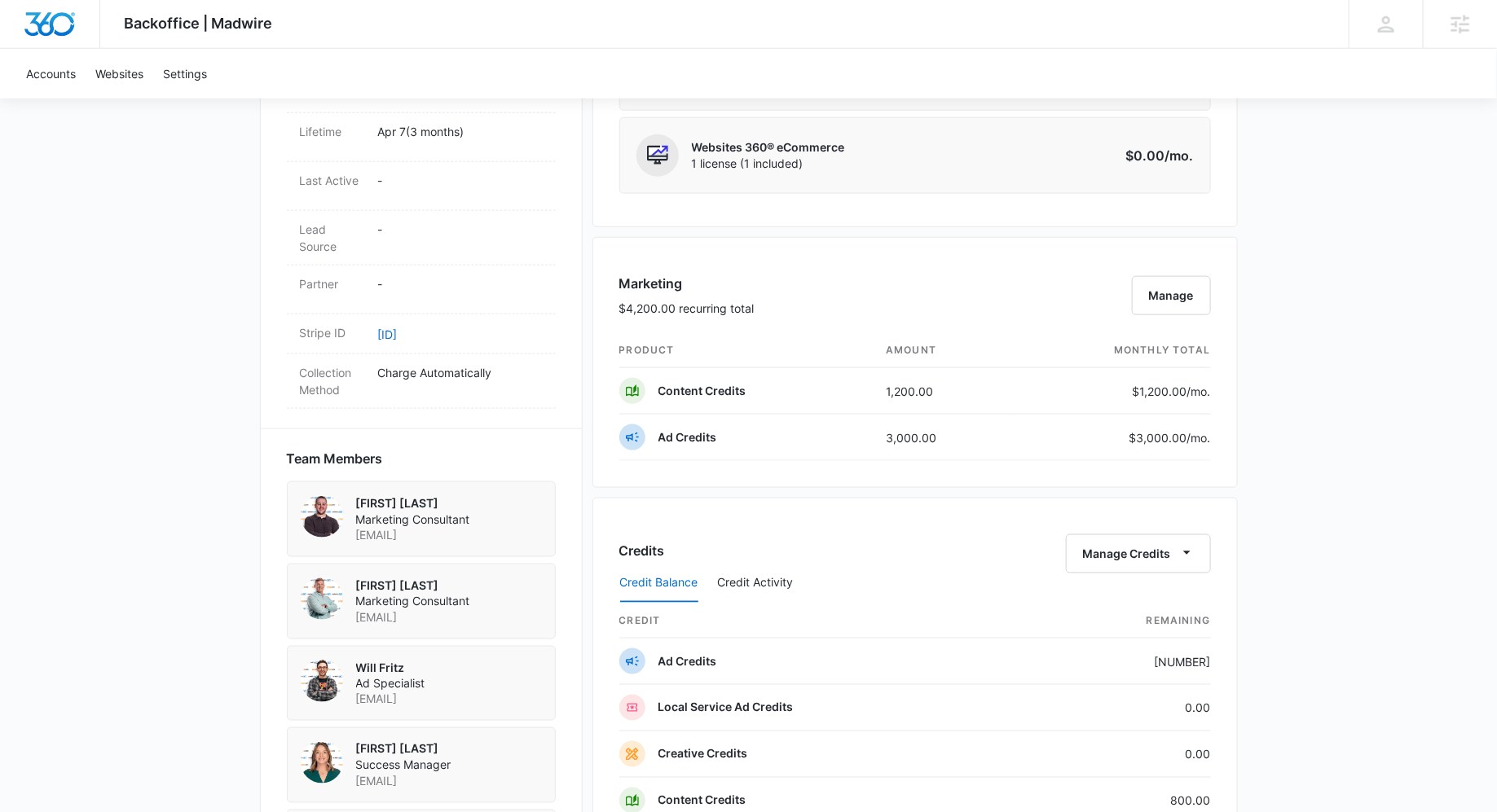scroll, scrollTop: 752, scrollLeft: 0, axis: vertical 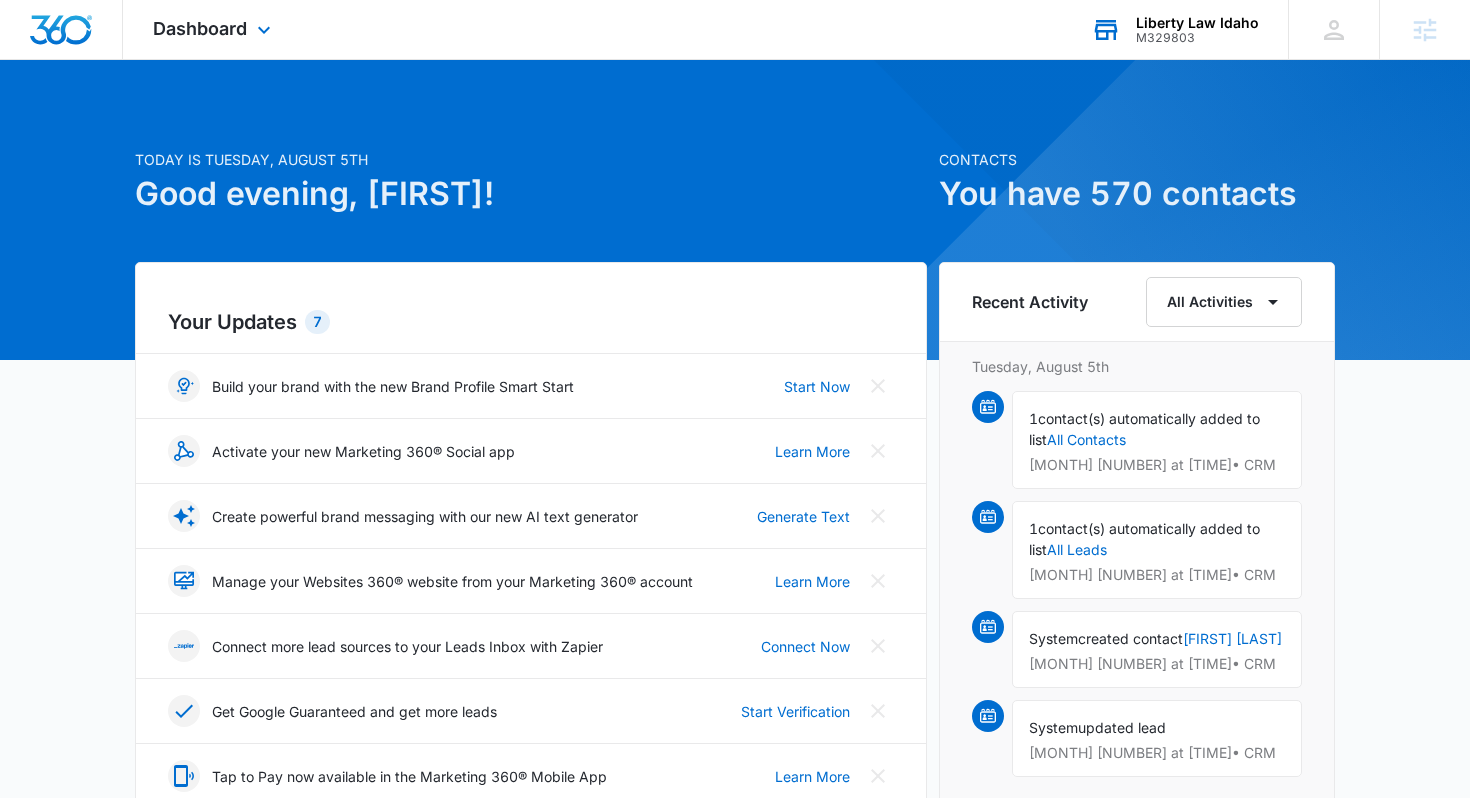 click on "Liberty Law Idaho" at bounding box center (1197, 23) 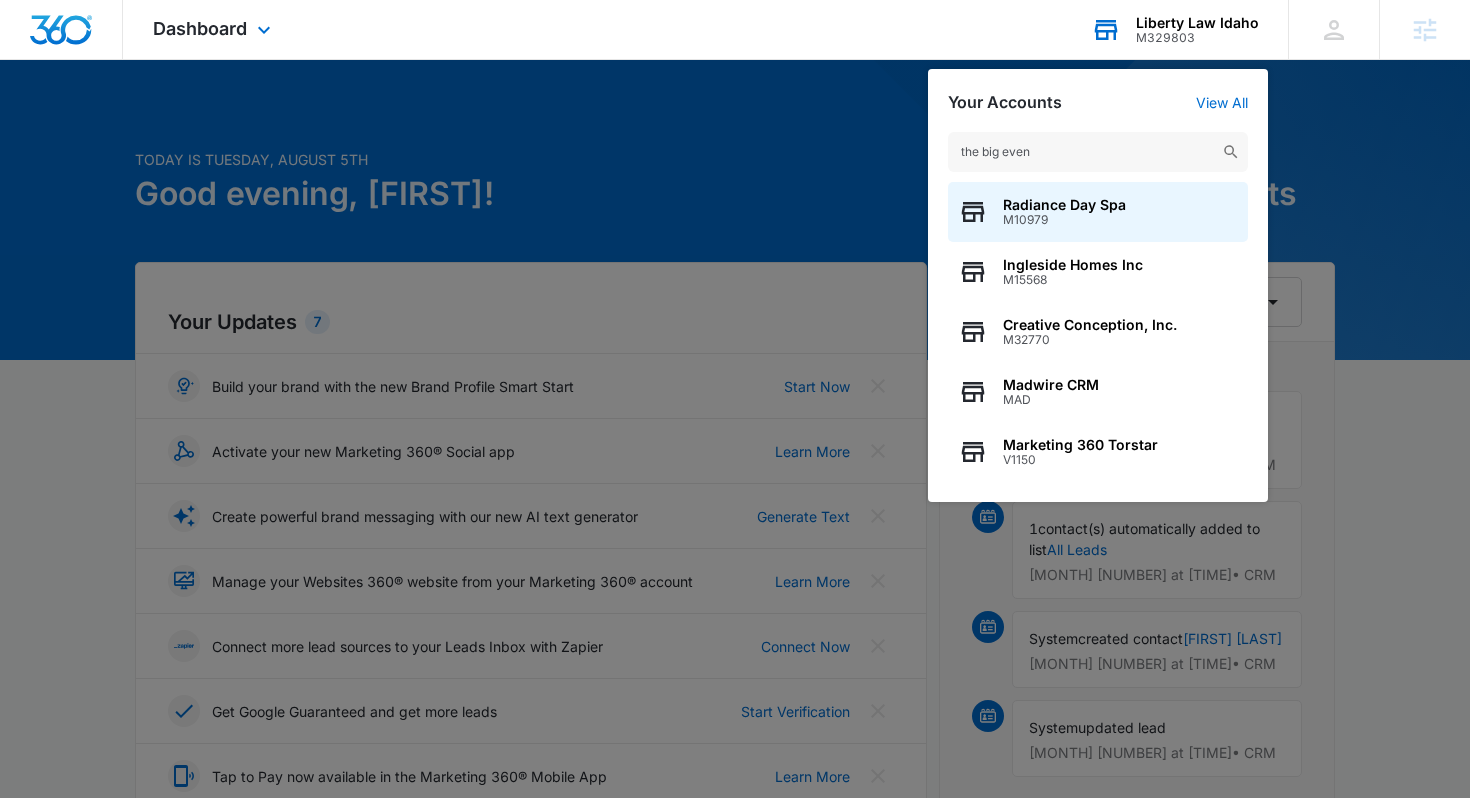 type on "the big event" 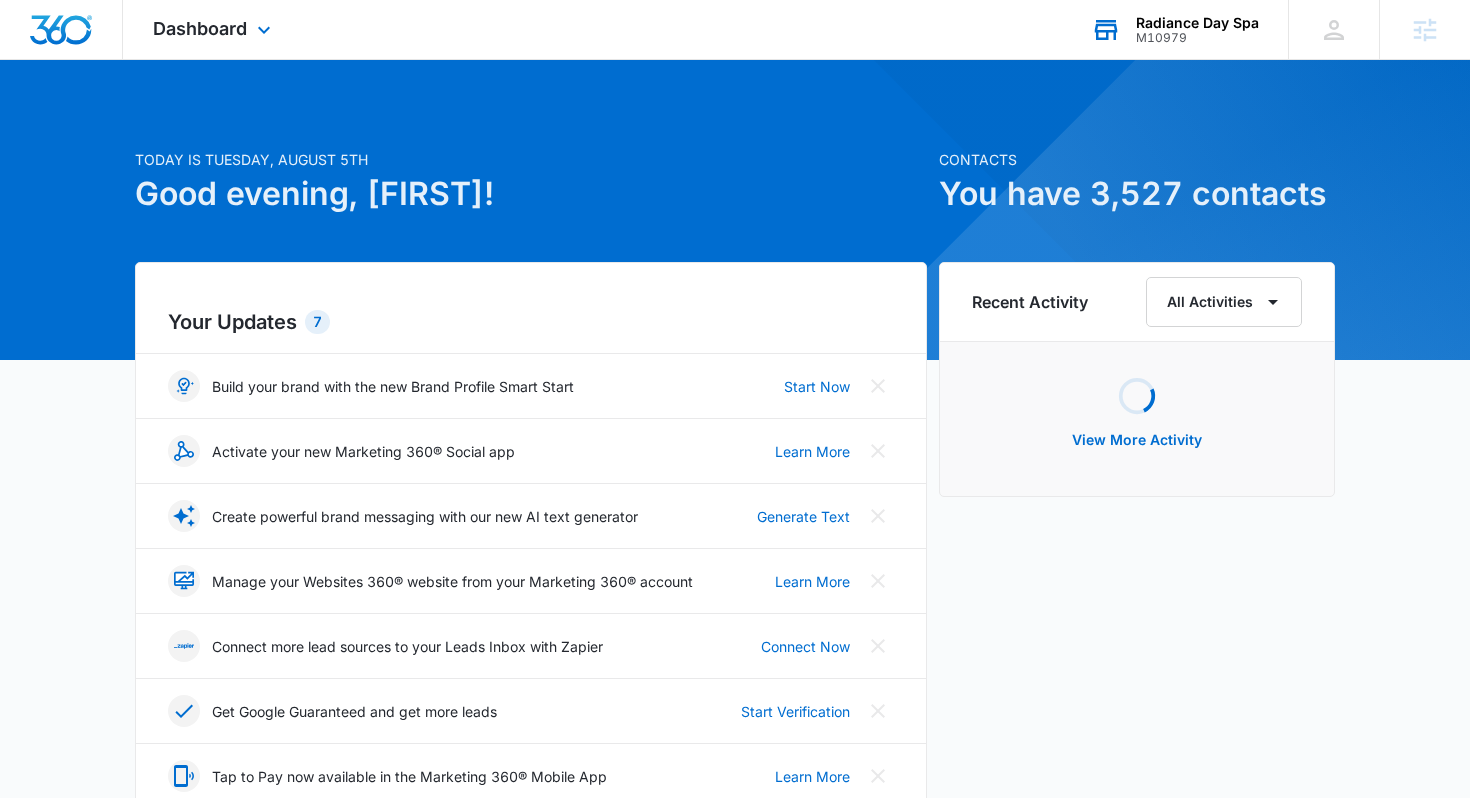 click on "M10979" at bounding box center (1197, 38) 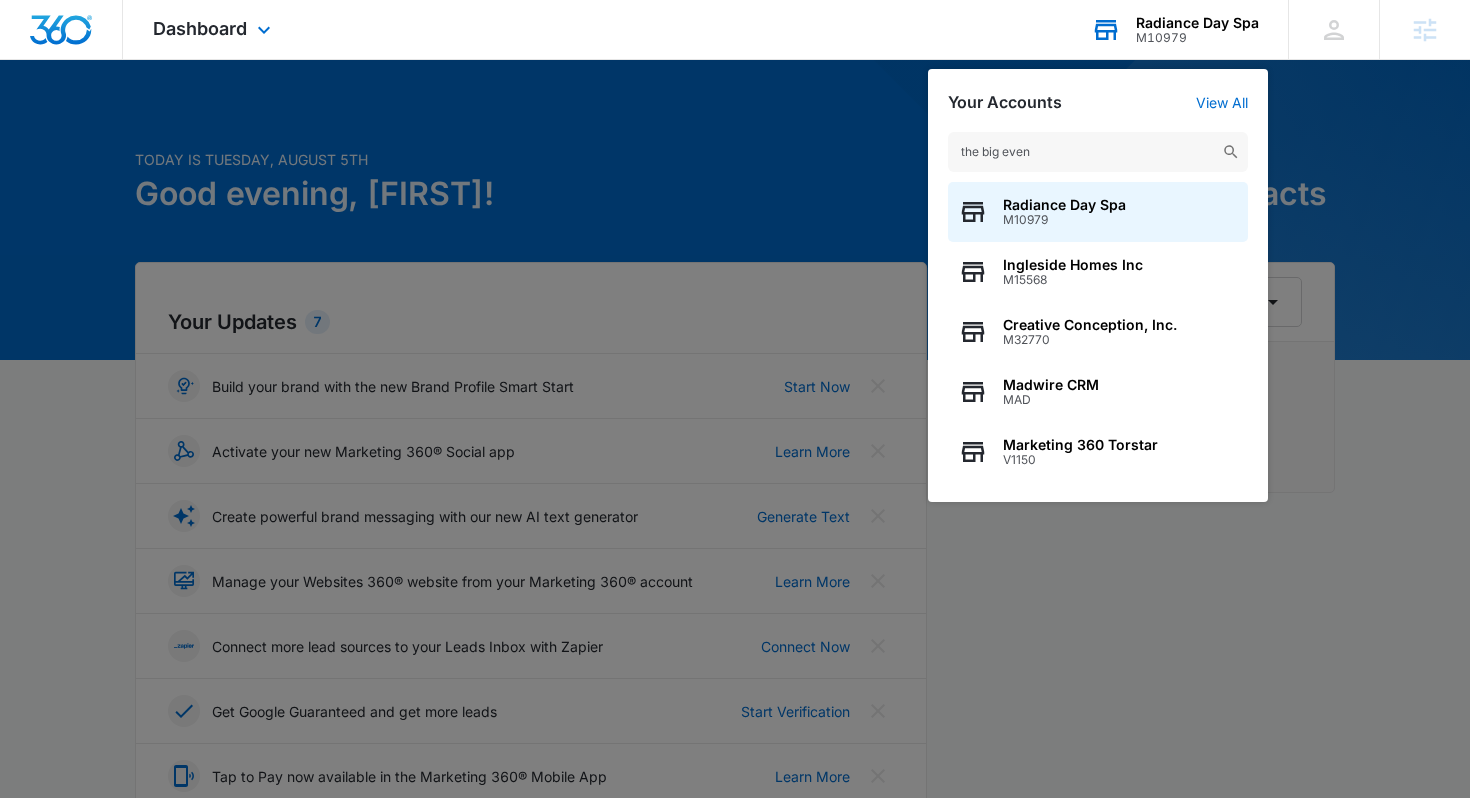 type on "the big event" 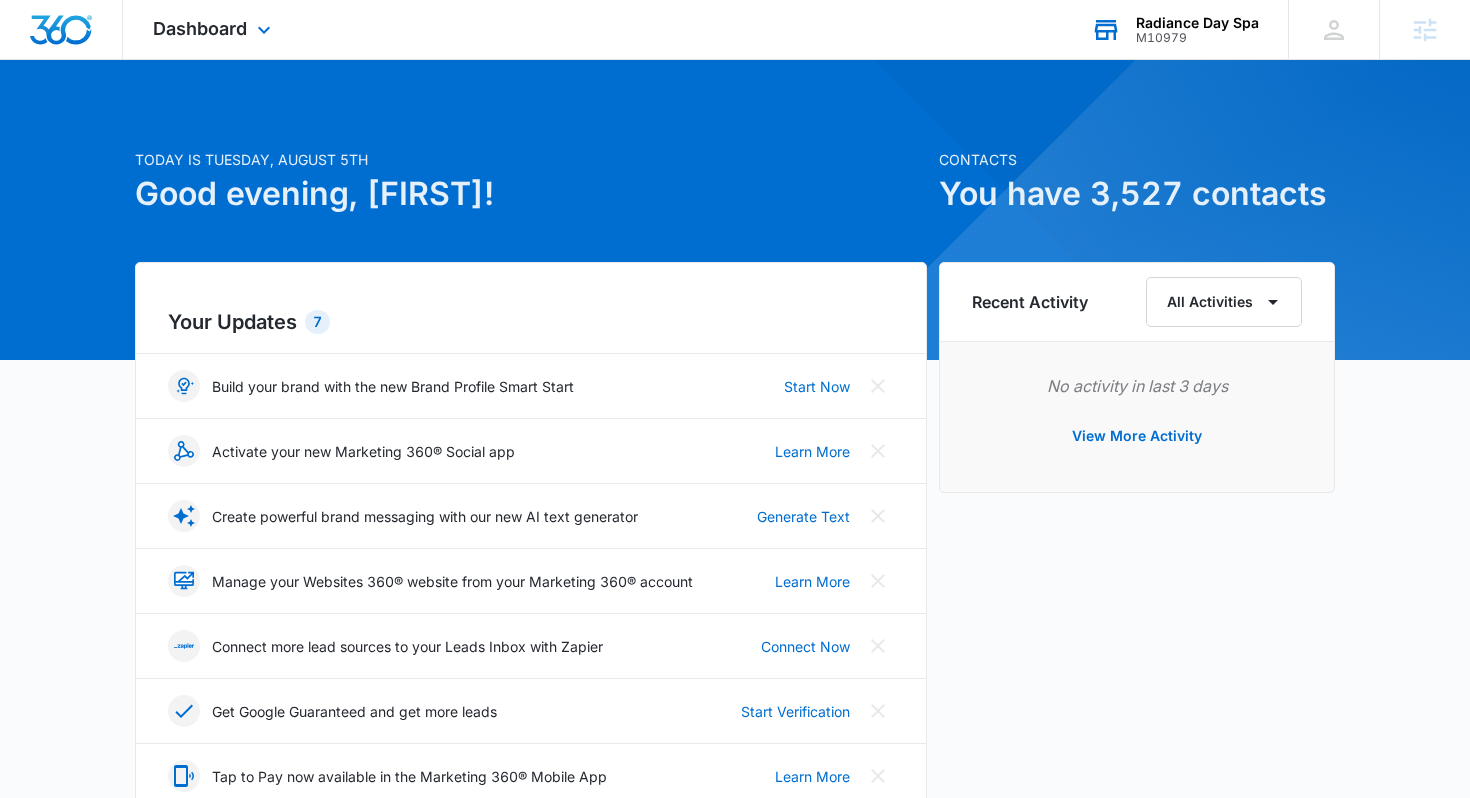 click on "Radiance Day Spa" at bounding box center [1197, 23] 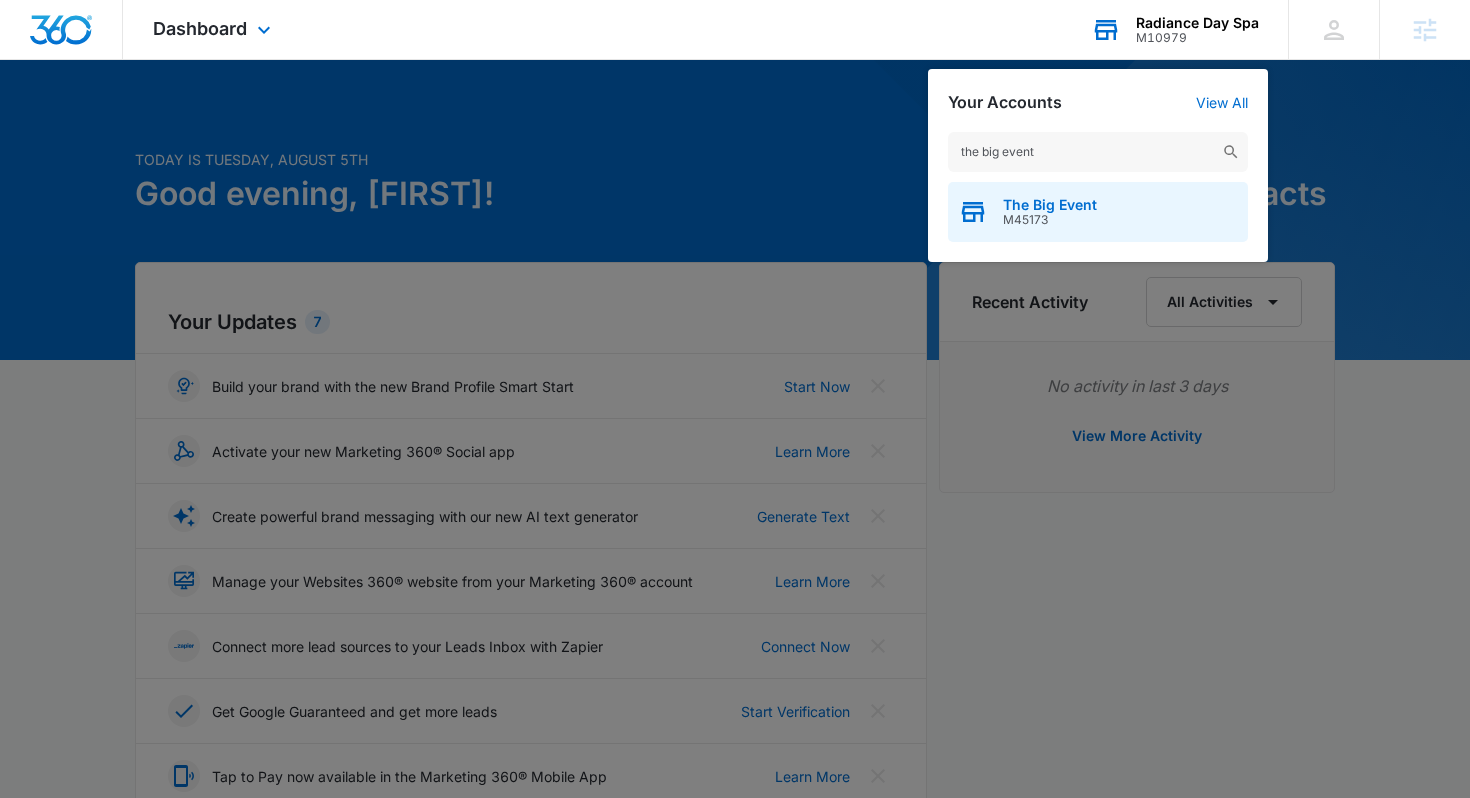 type on "the big event" 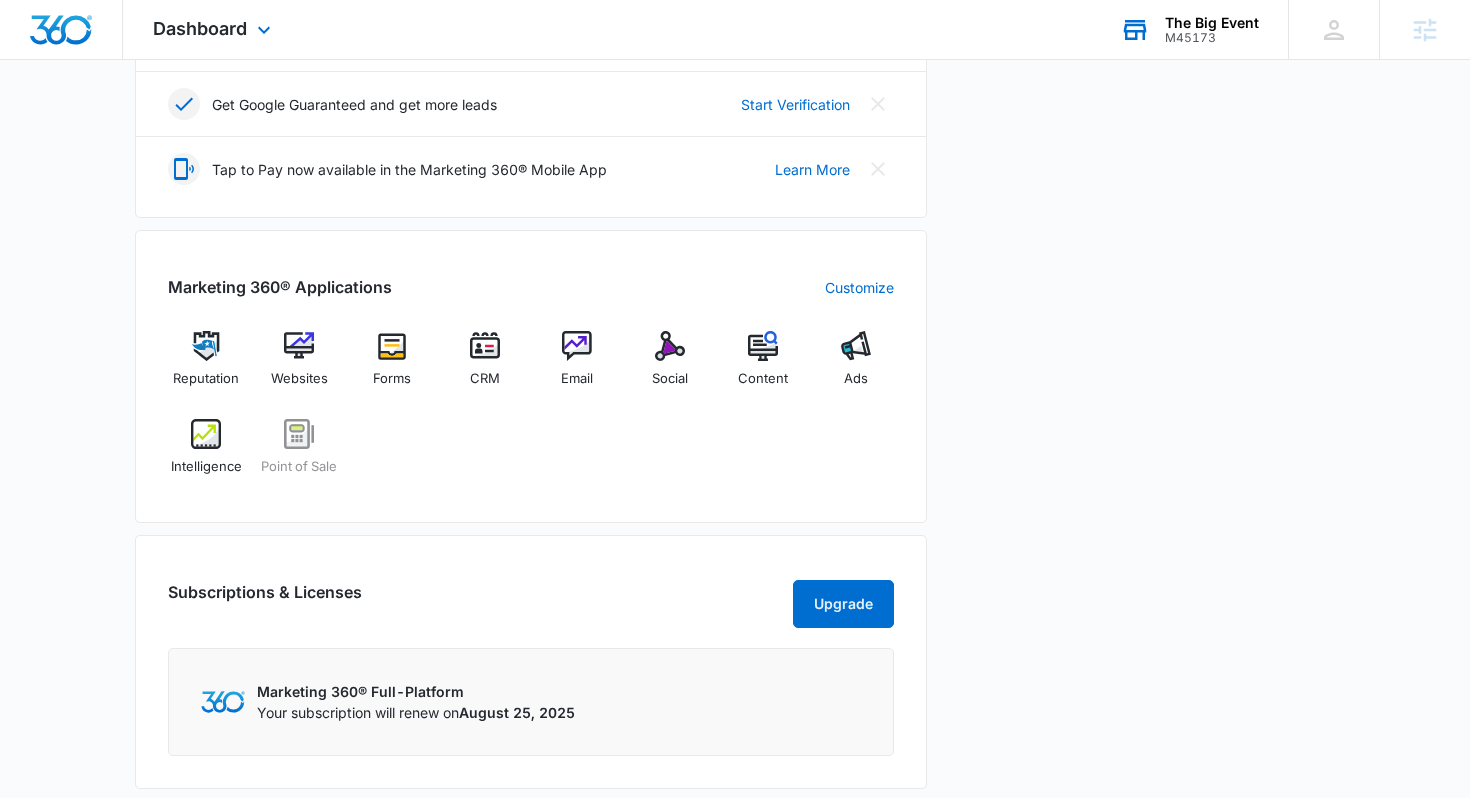 scroll, scrollTop: 608, scrollLeft: 0, axis: vertical 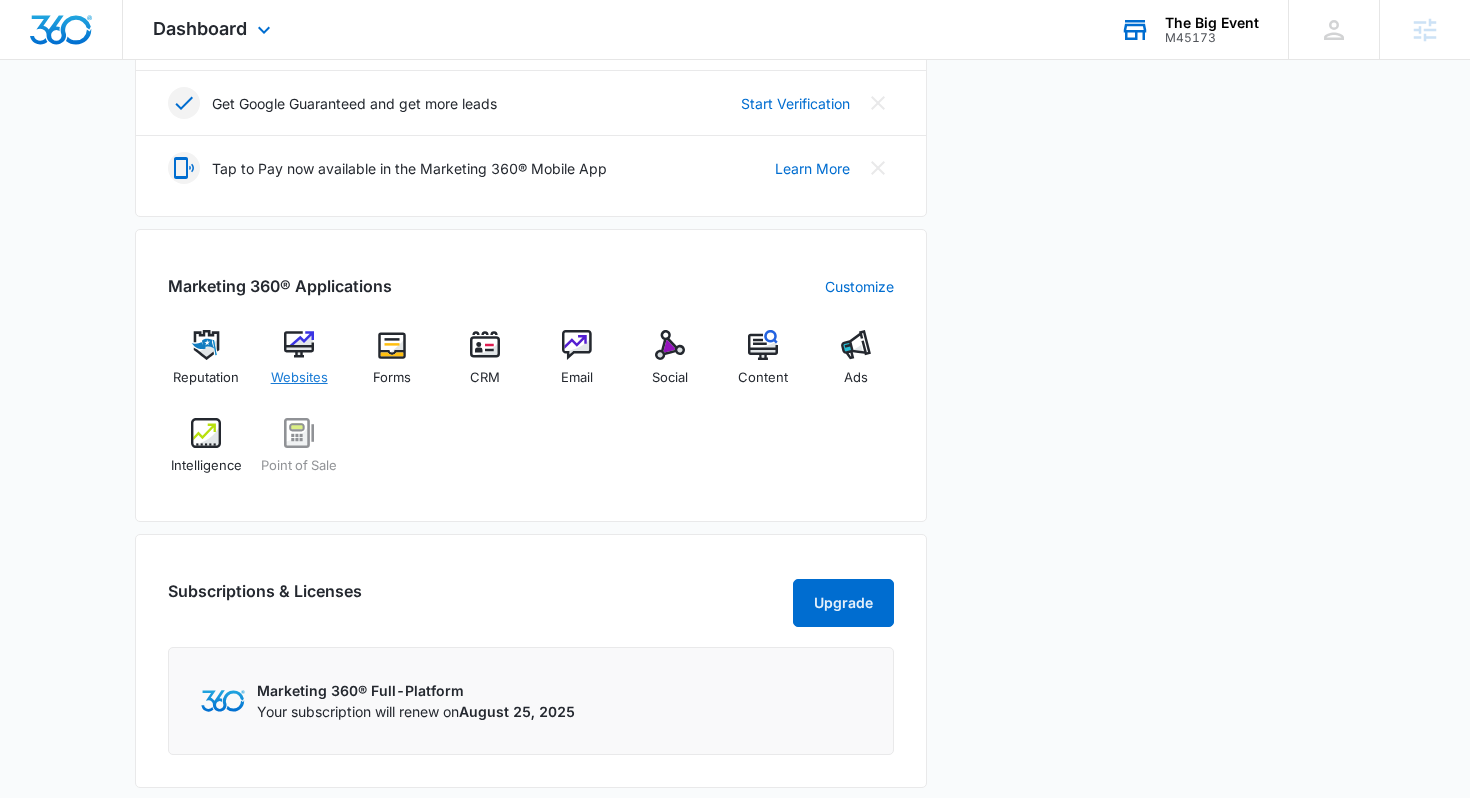 click on "Websites" at bounding box center (299, 366) 